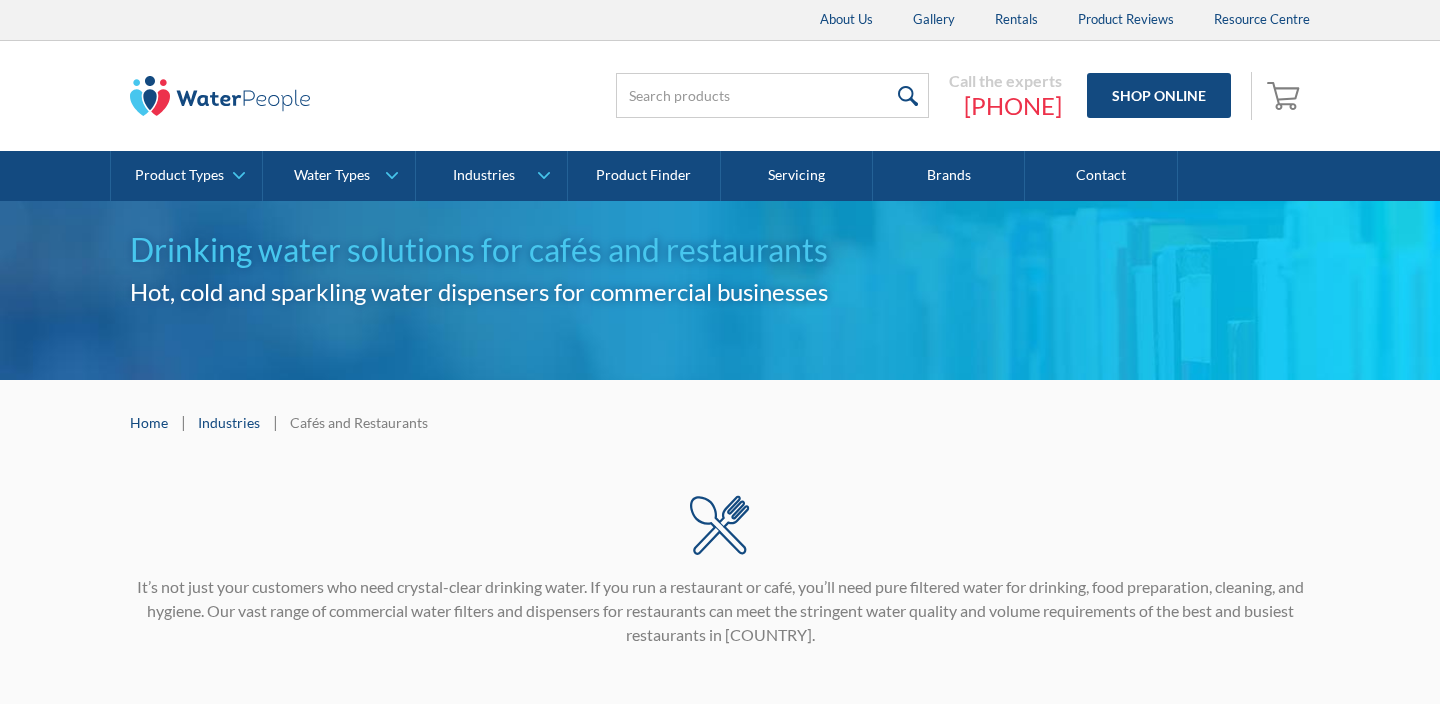 scroll, scrollTop: 0, scrollLeft: 0, axis: both 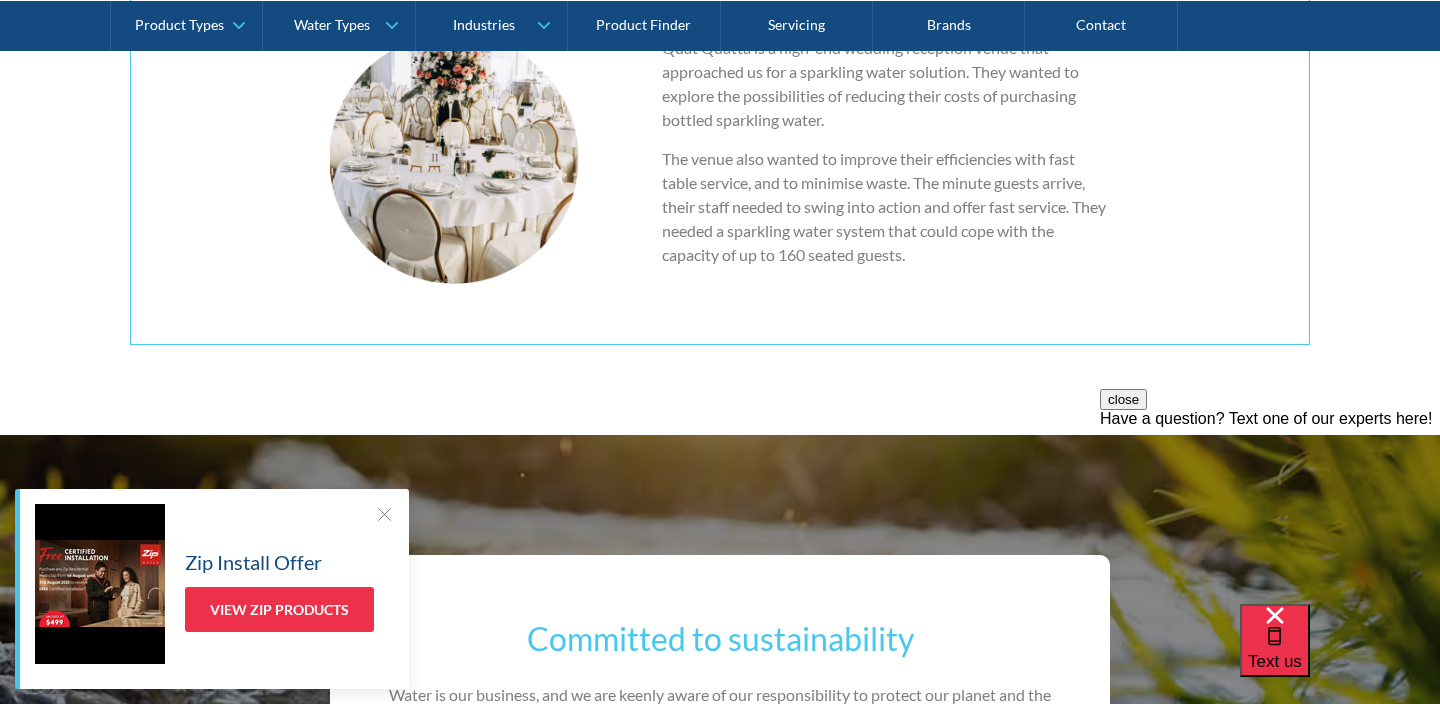 click at bounding box center (384, 514) 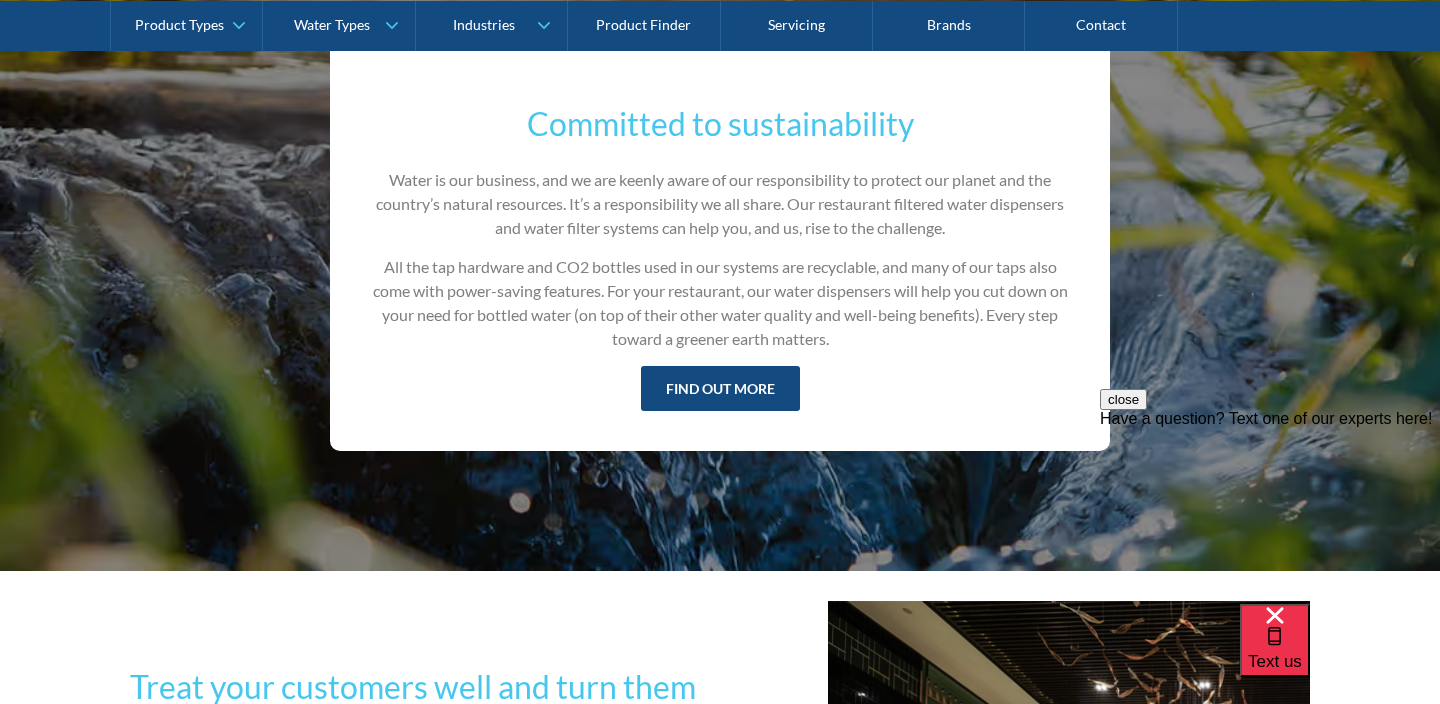 scroll, scrollTop: 3339, scrollLeft: 0, axis: vertical 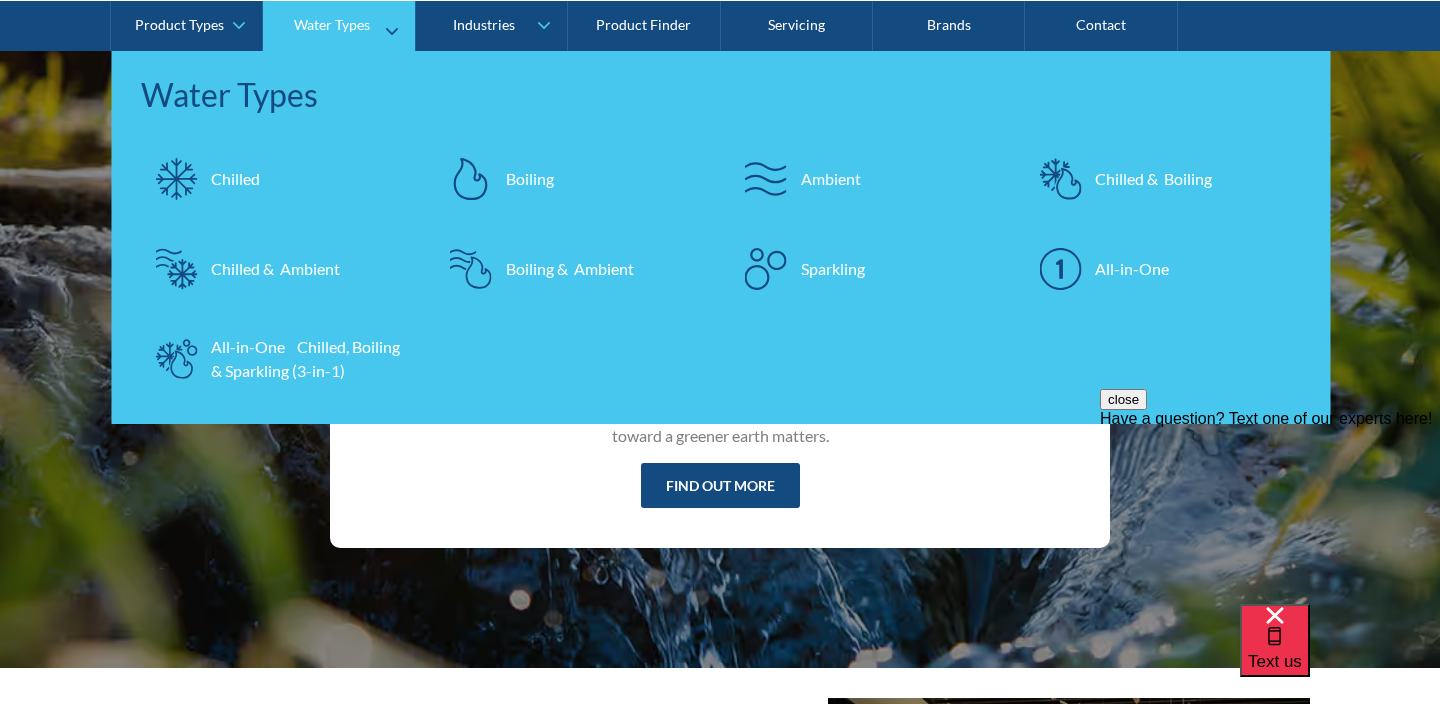 click on "Chilled &  Ambient" at bounding box center [275, 268] 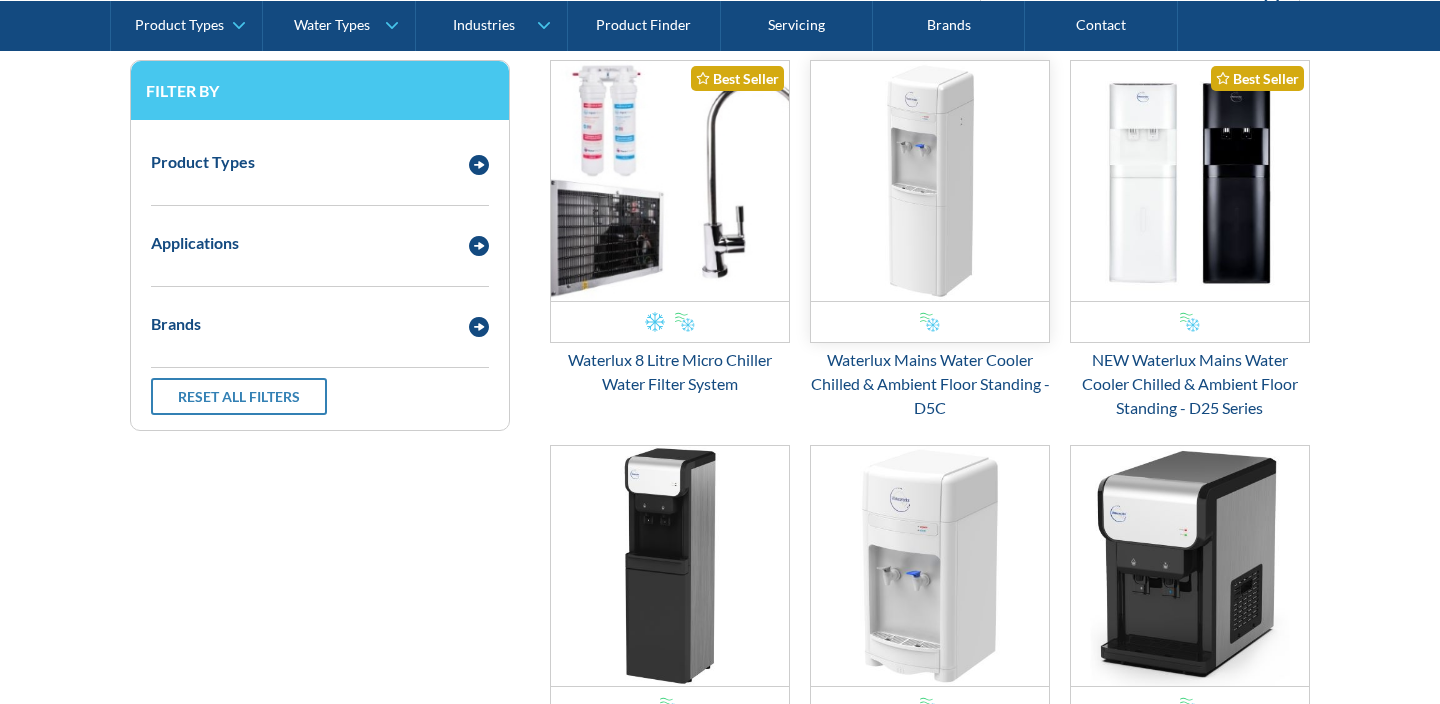 scroll, scrollTop: 525, scrollLeft: 0, axis: vertical 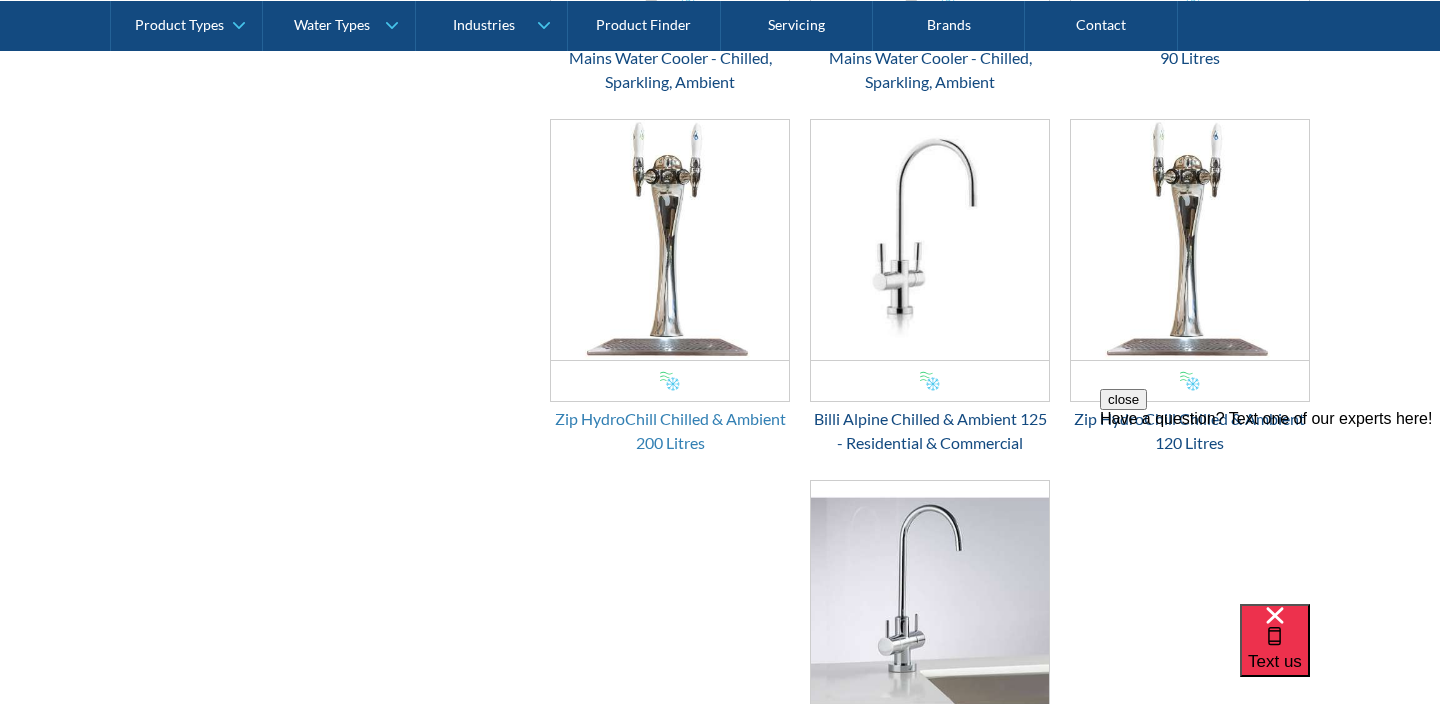 click on "Zip HydroChill Chilled & Ambient 200 Litres" at bounding box center [670, 431] 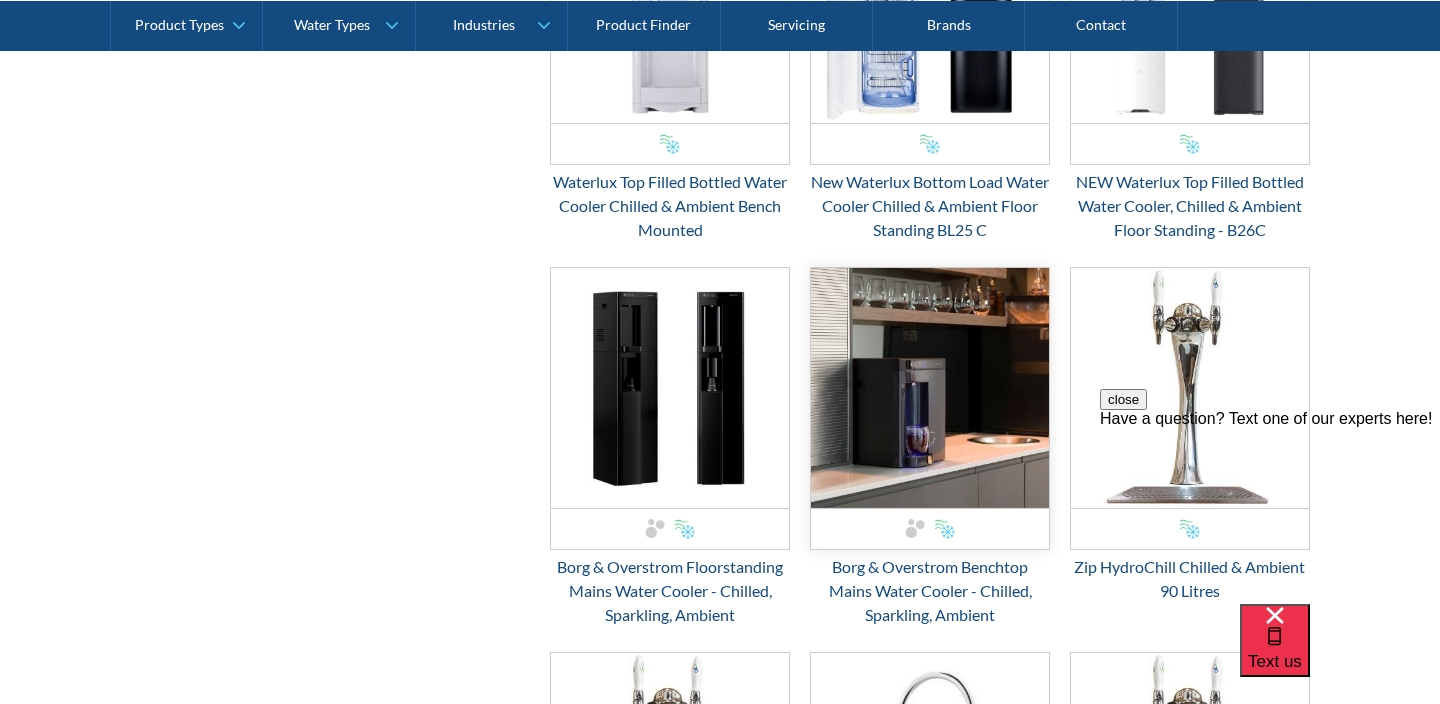scroll, scrollTop: 1515, scrollLeft: 0, axis: vertical 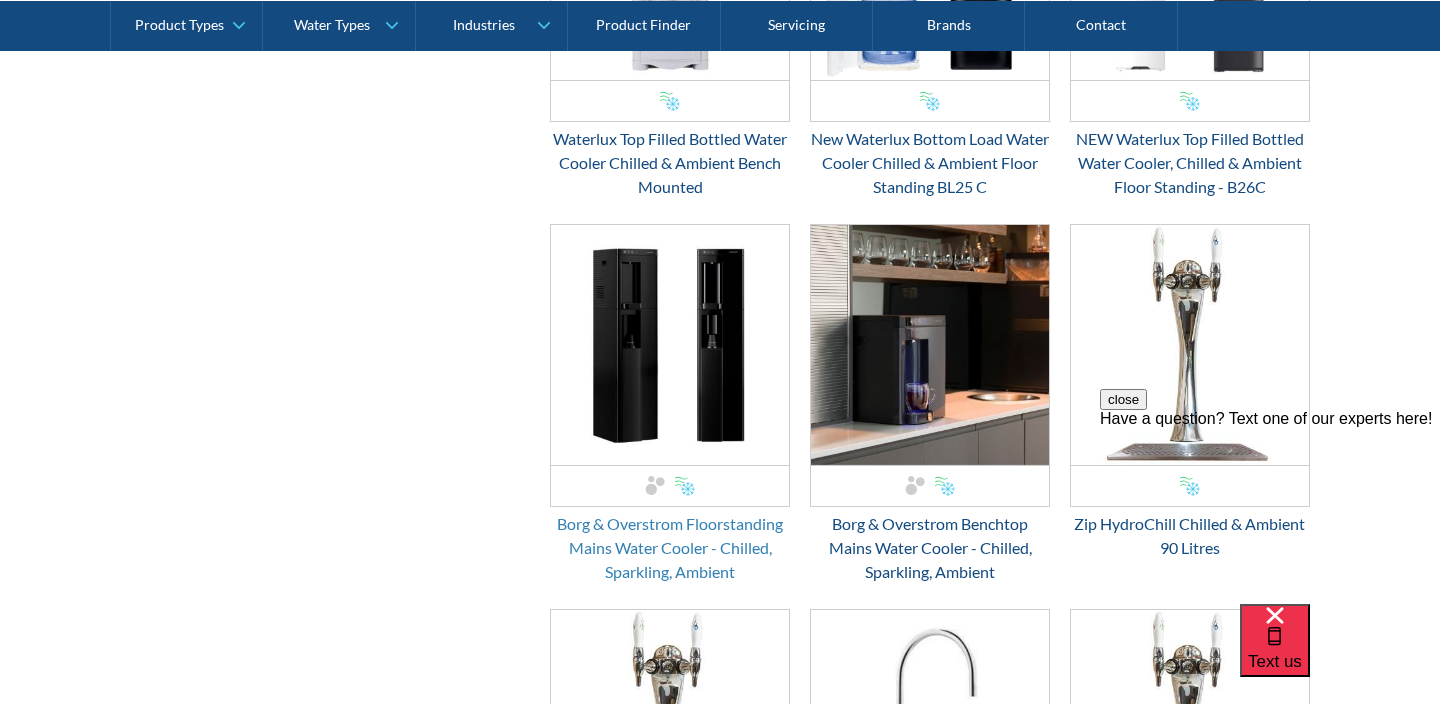 click on "Borg & Overstrom Floorstanding Mains Water Cooler - Chilled, Sparkling, Ambient" at bounding box center [670, 548] 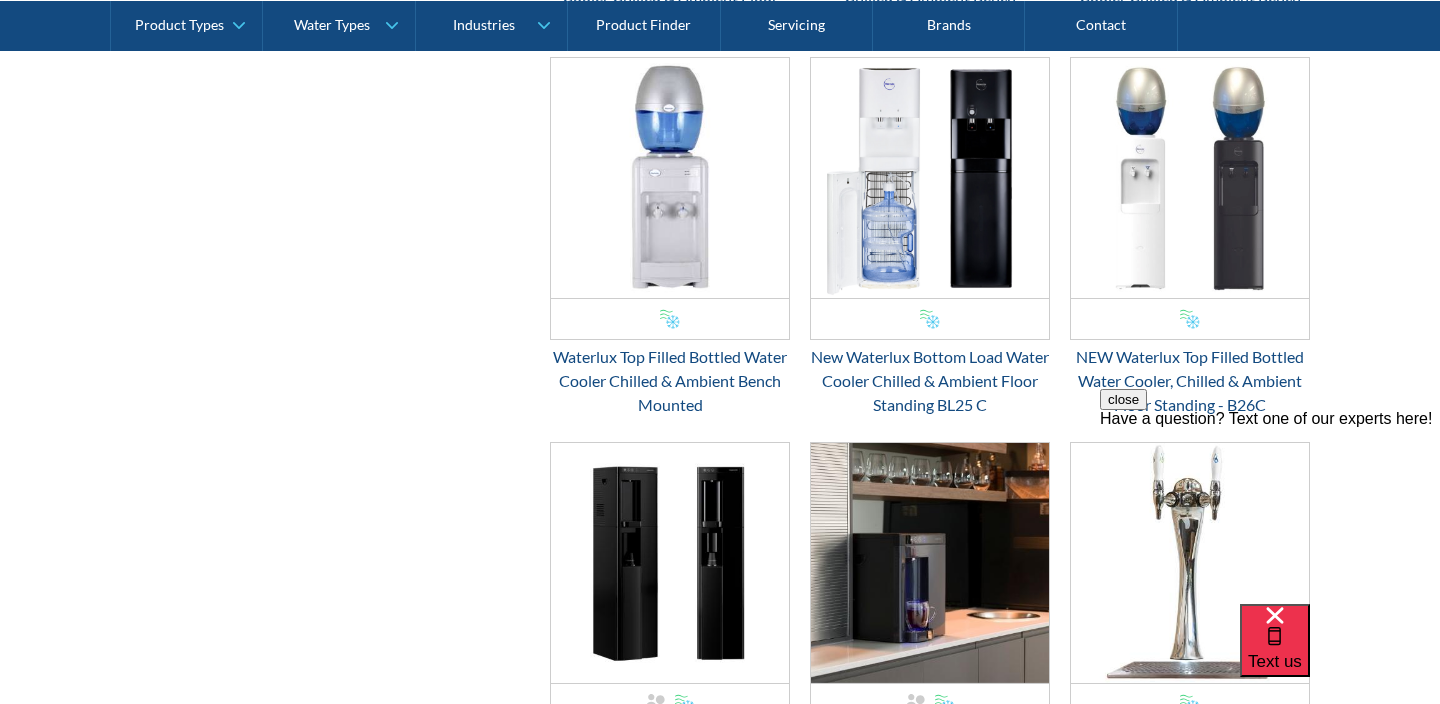 scroll, scrollTop: 1299, scrollLeft: 0, axis: vertical 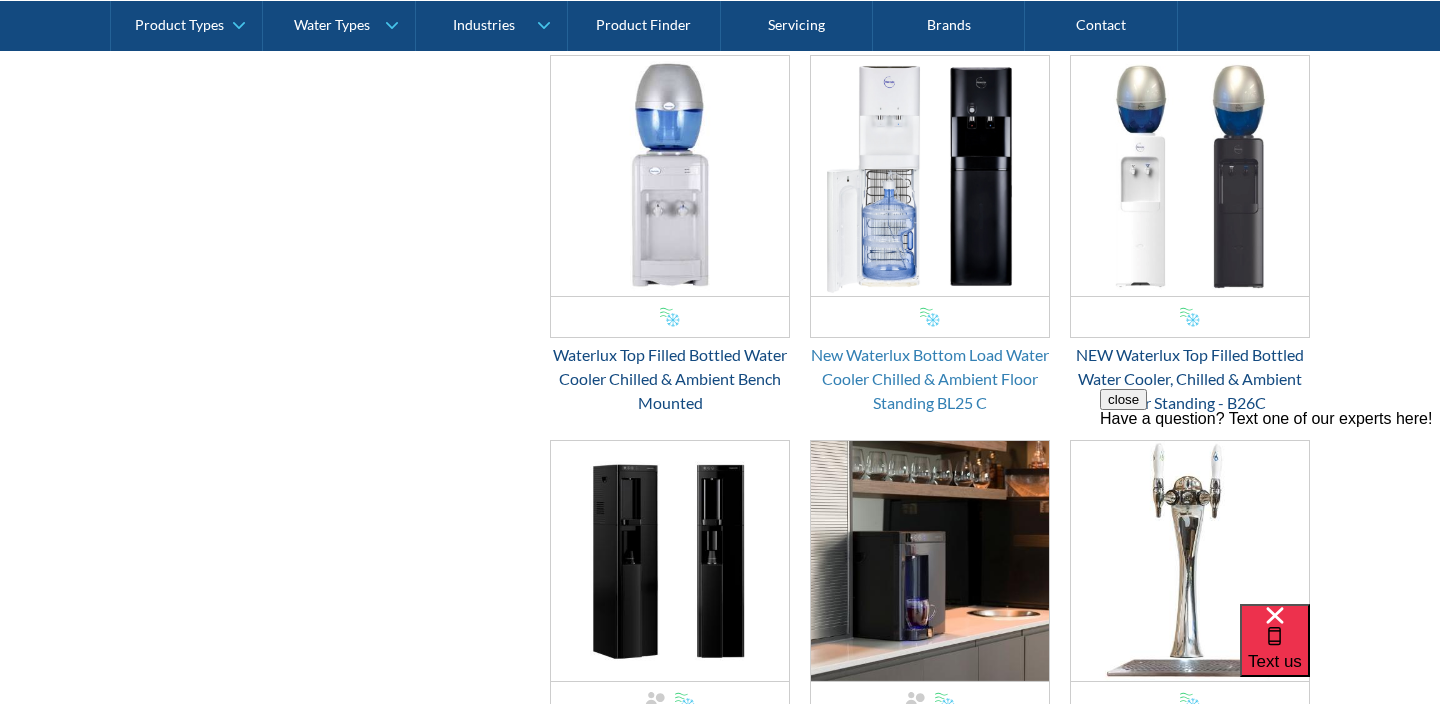 click on "New Waterlux Bottom Load Water Cooler Chilled & Ambient Floor Standing BL25 C" at bounding box center [930, 379] 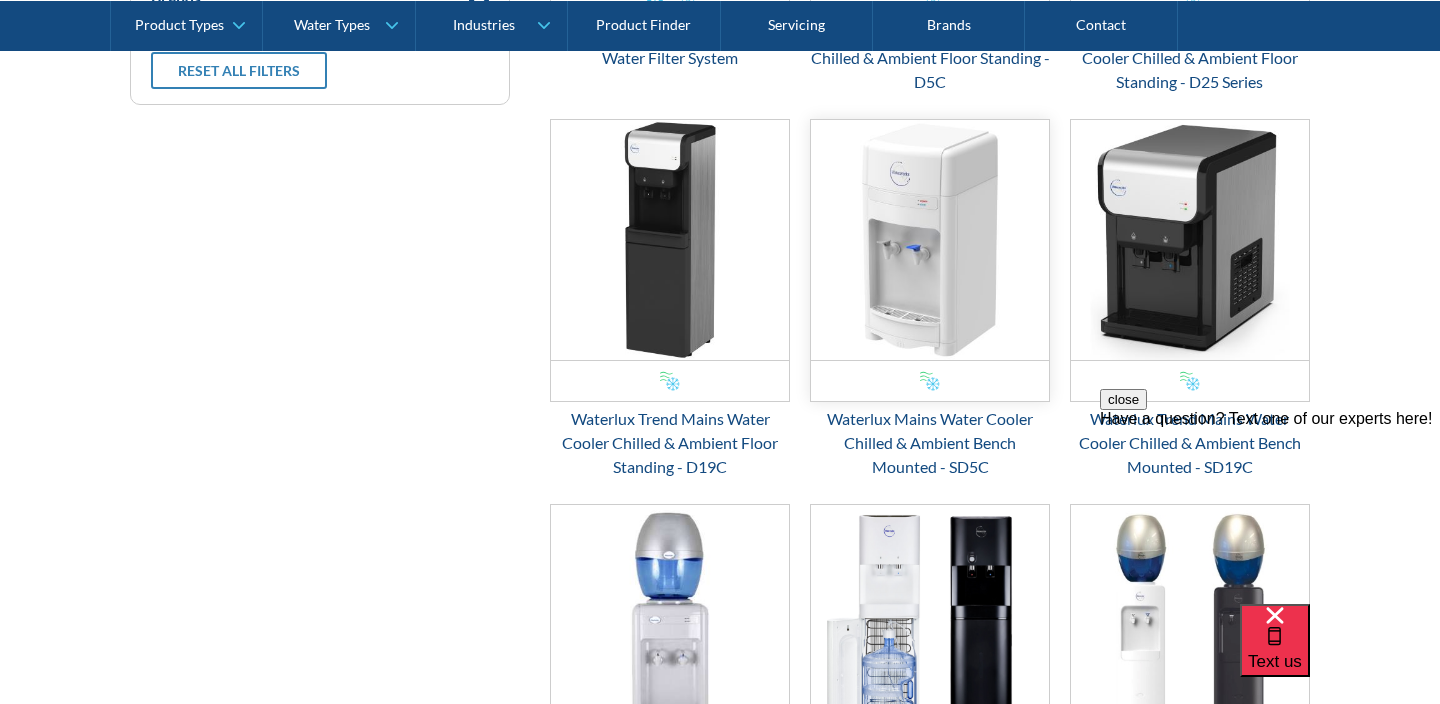 scroll, scrollTop: 848, scrollLeft: 0, axis: vertical 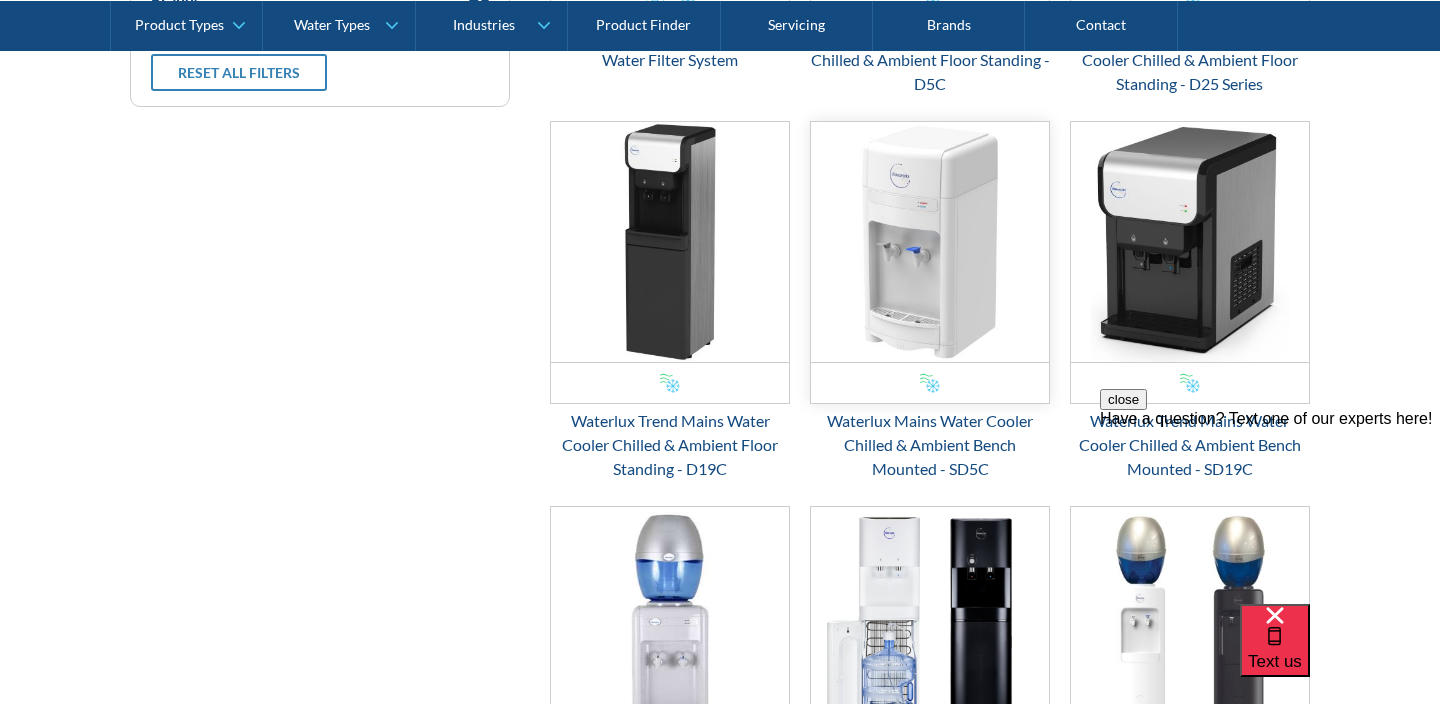click at bounding box center (930, 242) 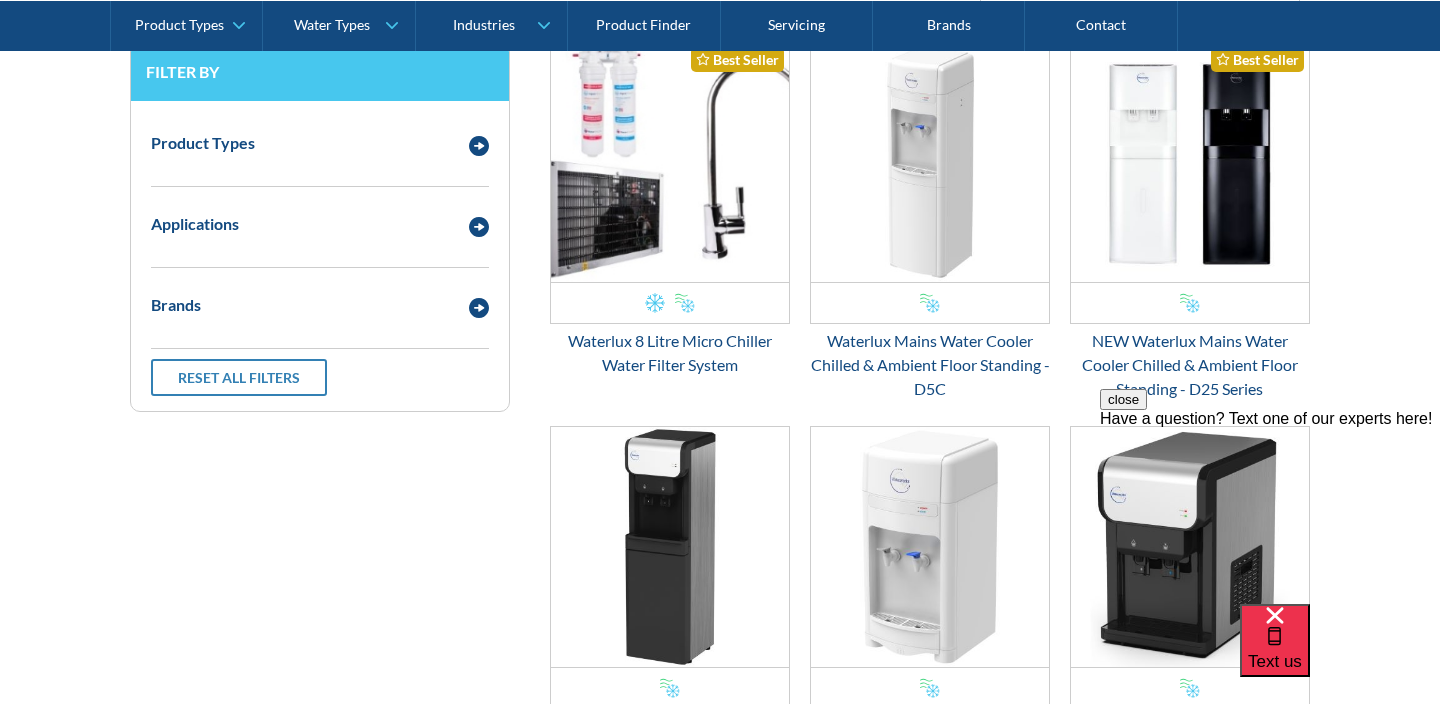 scroll, scrollTop: 549, scrollLeft: 0, axis: vertical 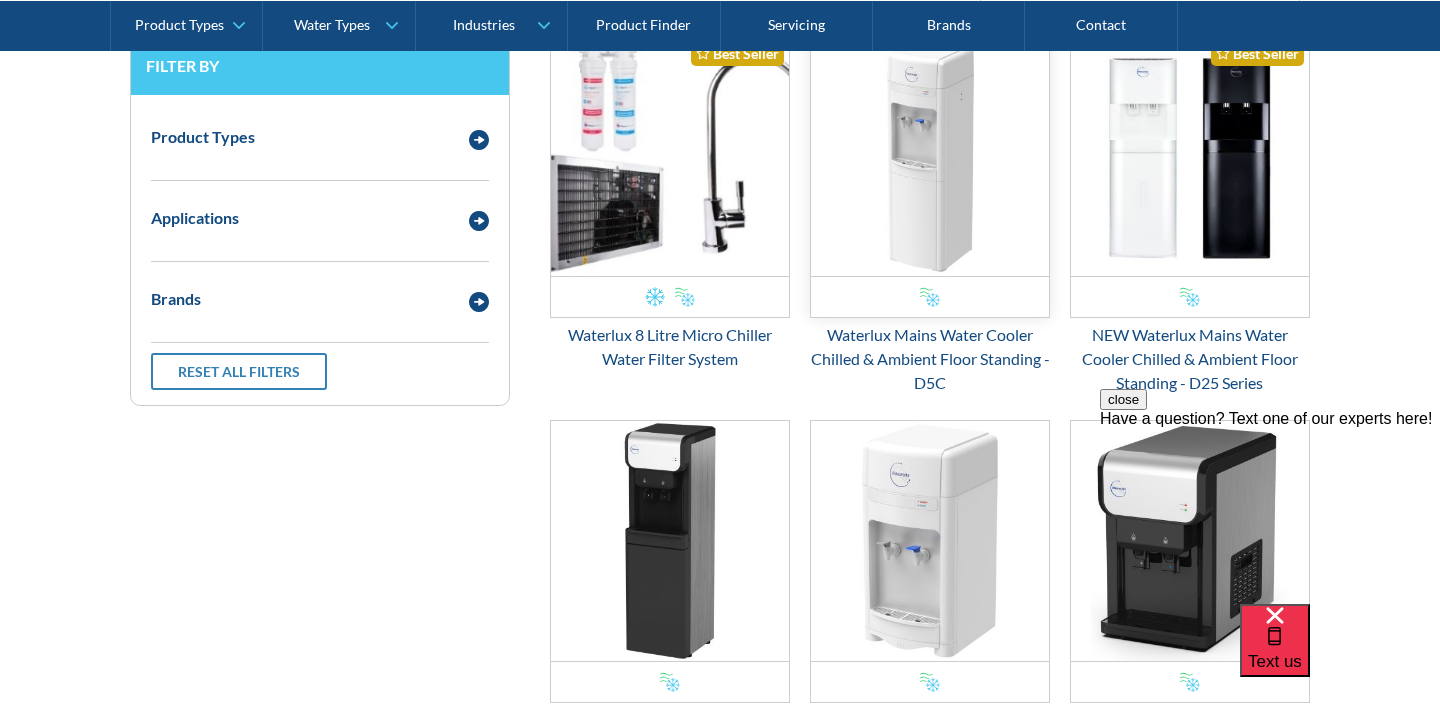 click at bounding box center (930, 156) 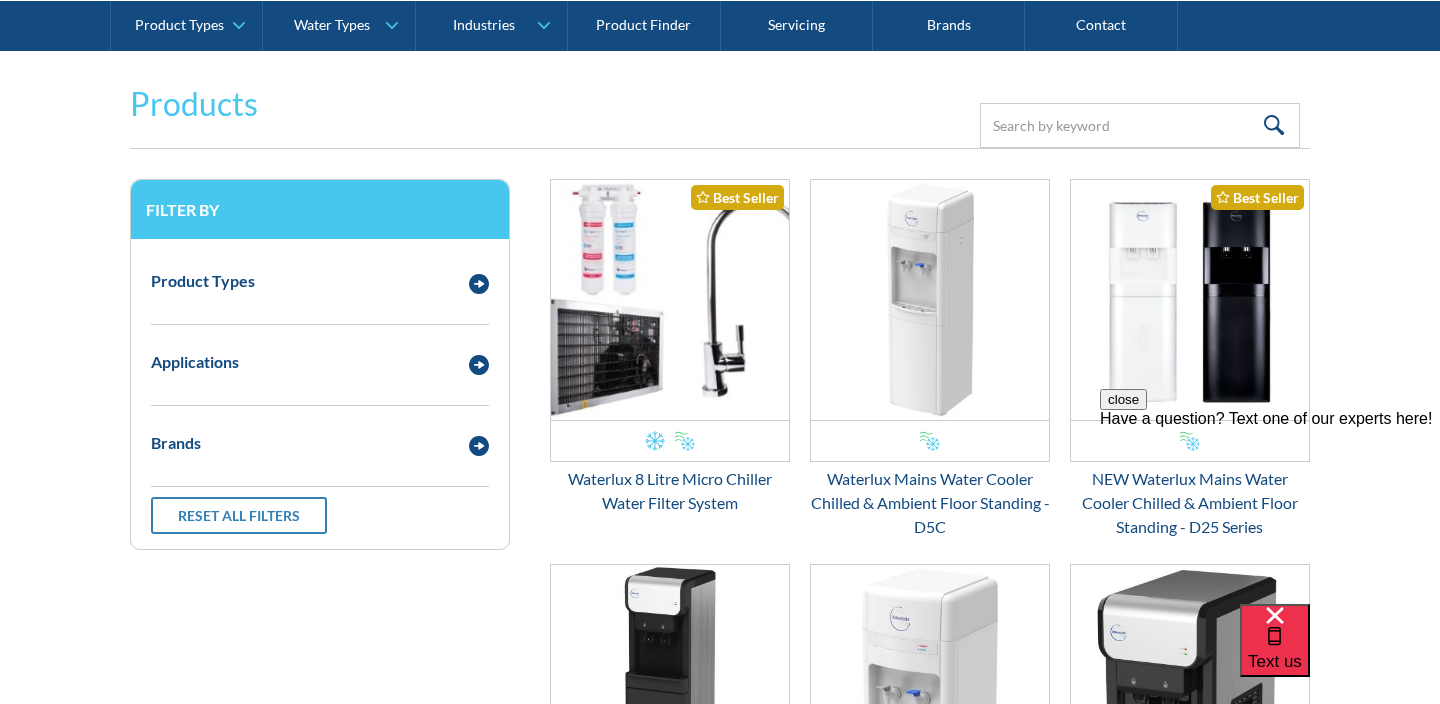 scroll, scrollTop: 399, scrollLeft: 0, axis: vertical 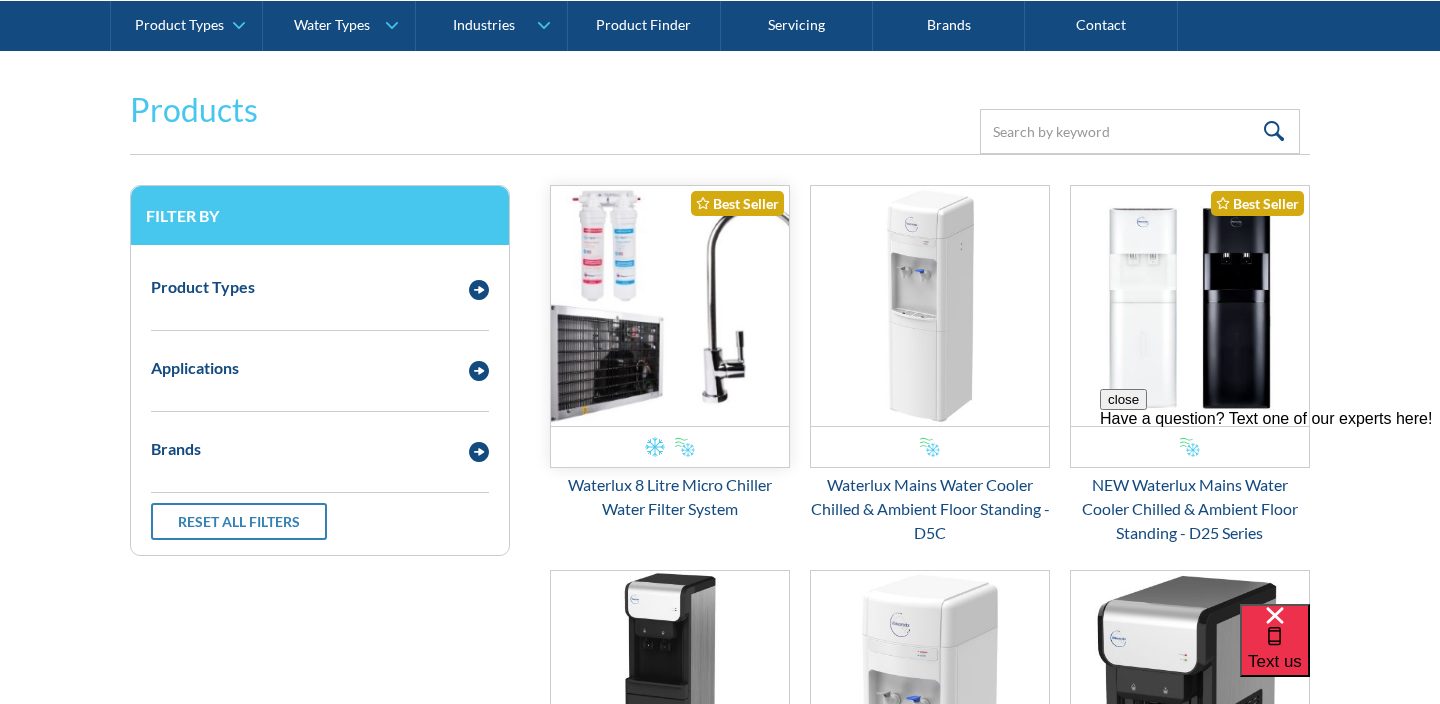 click at bounding box center [670, 306] 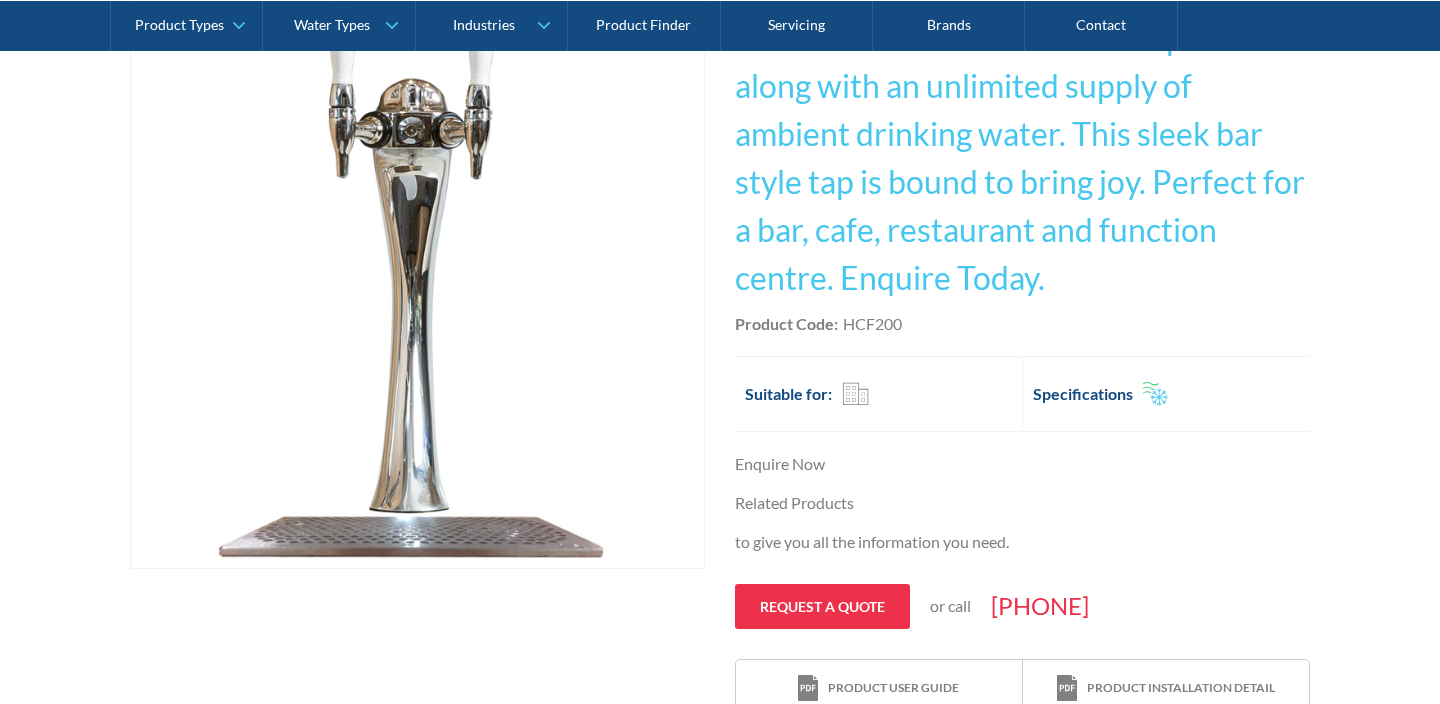scroll, scrollTop: 573, scrollLeft: 0, axis: vertical 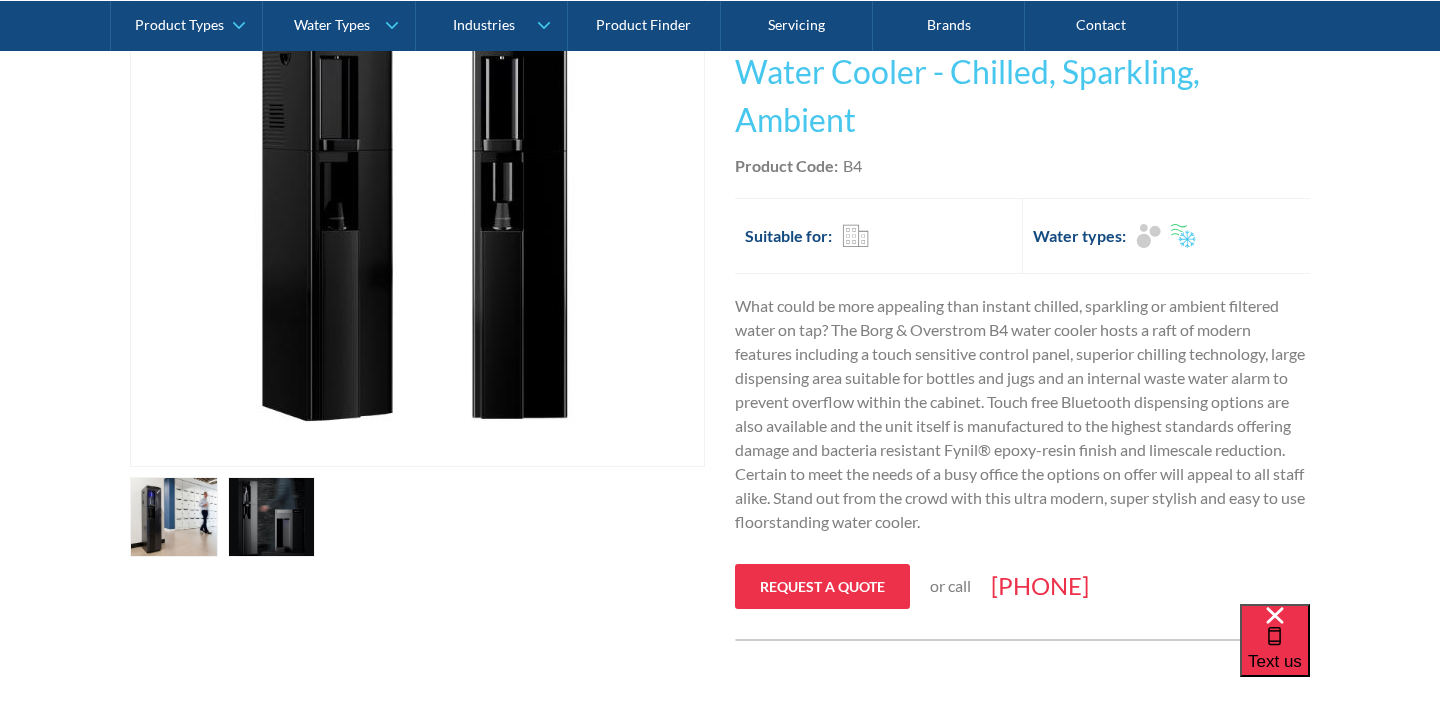 click at bounding box center [174, 517] 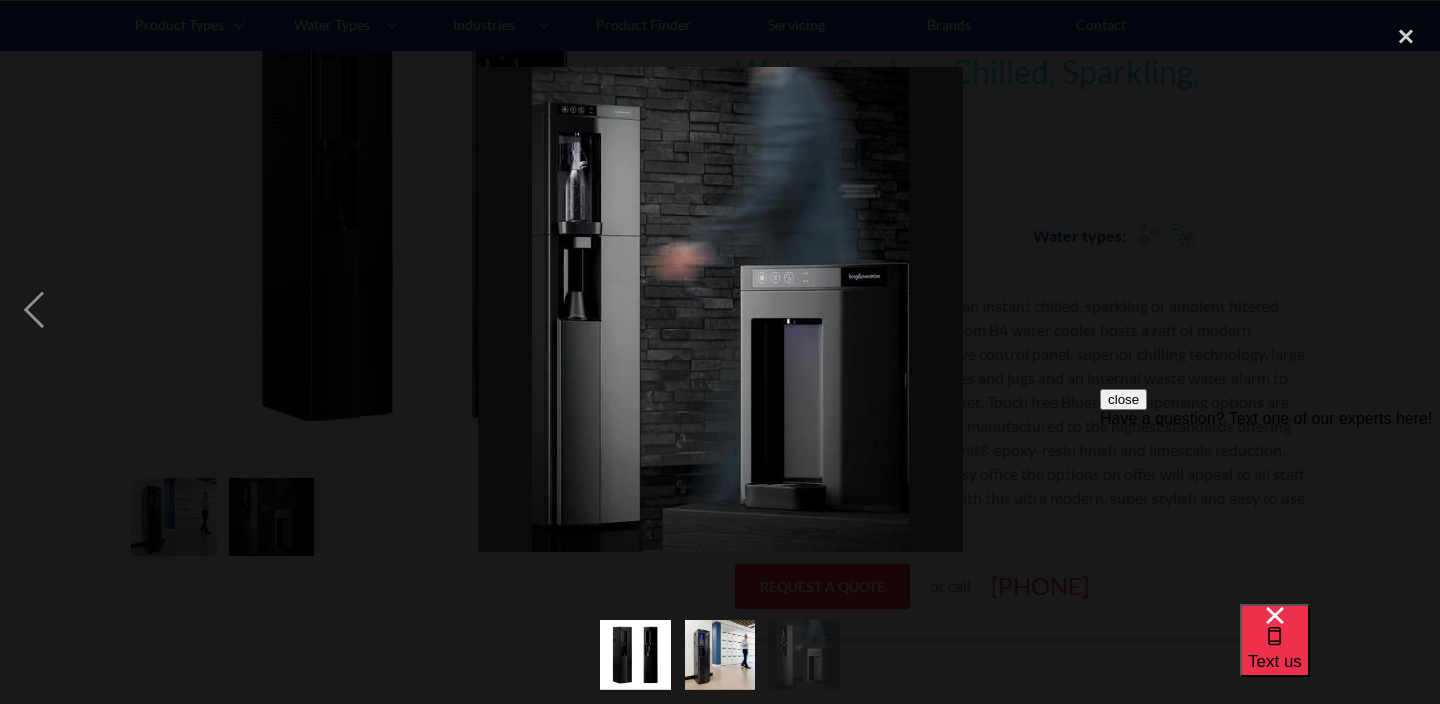 scroll, scrollTop: 0, scrollLeft: 0, axis: both 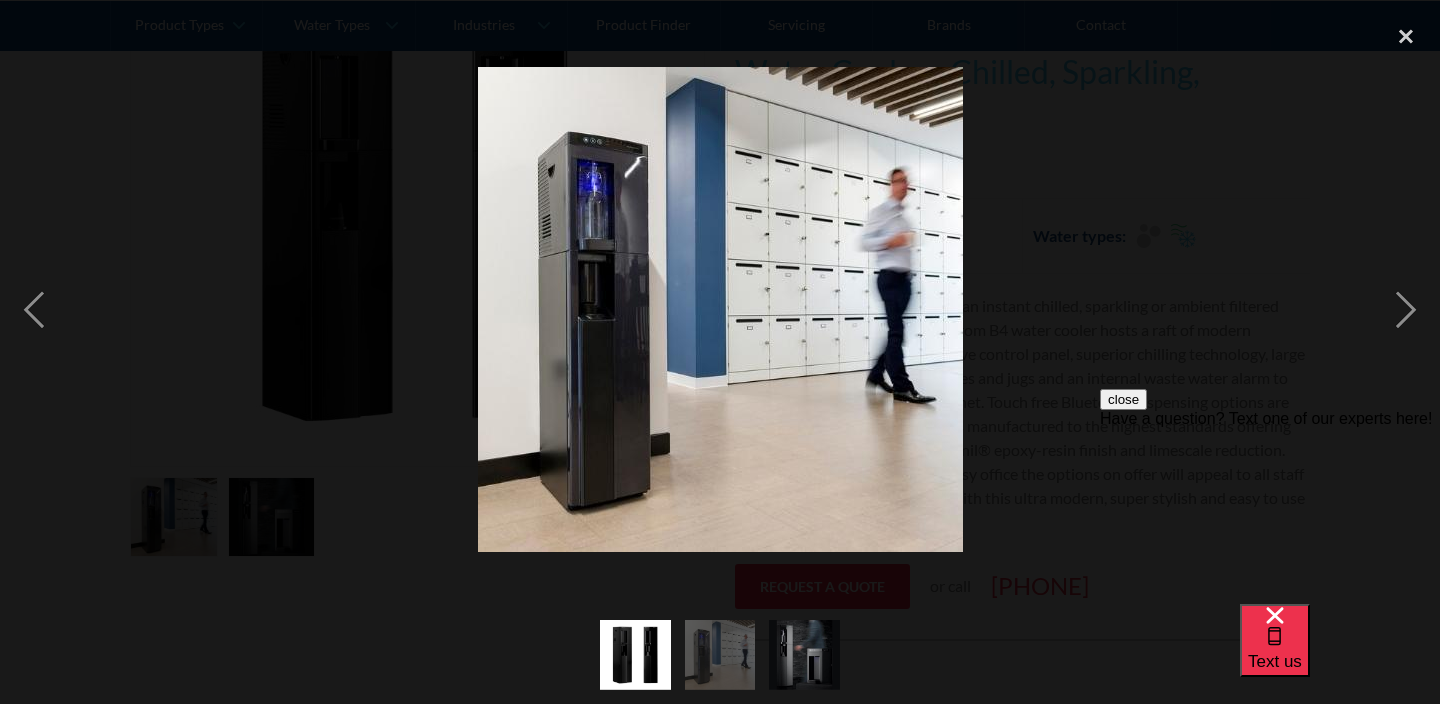 click at bounding box center (804, 655) 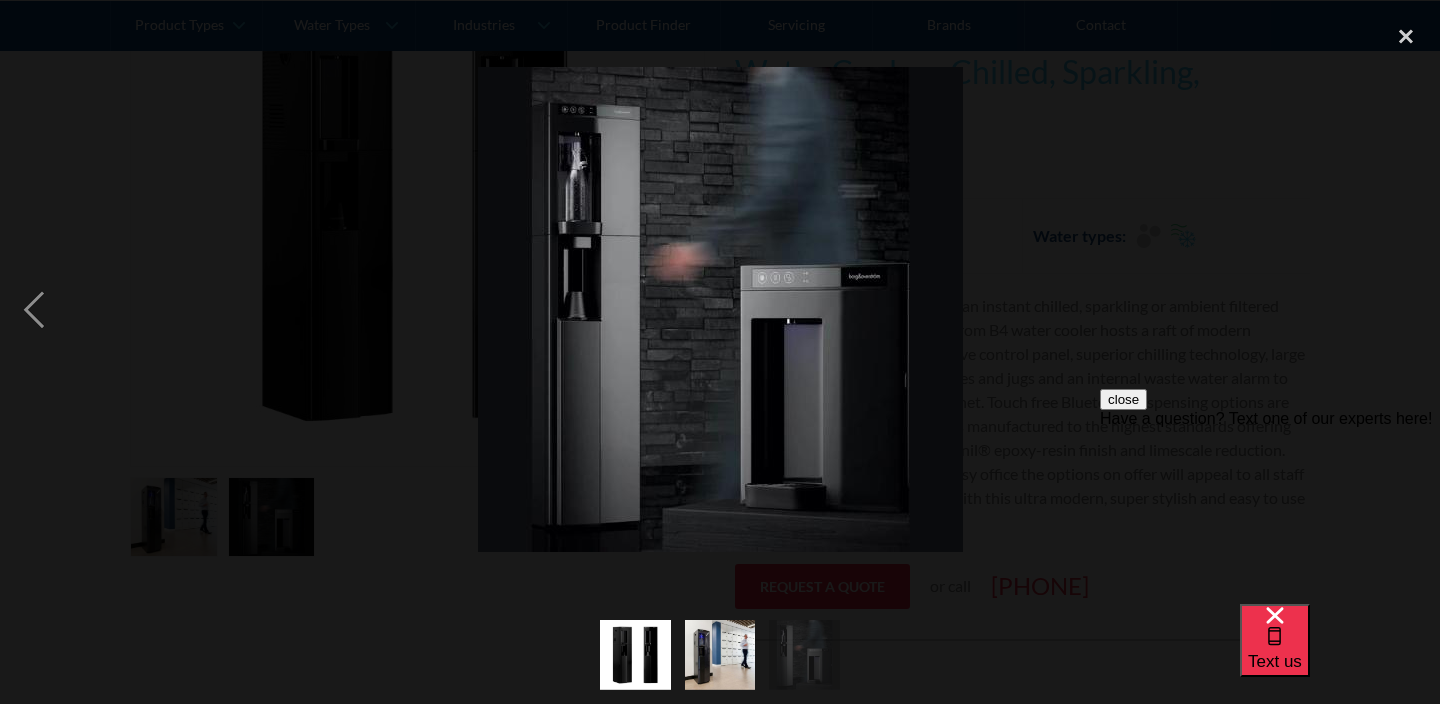 click at bounding box center [720, 654] 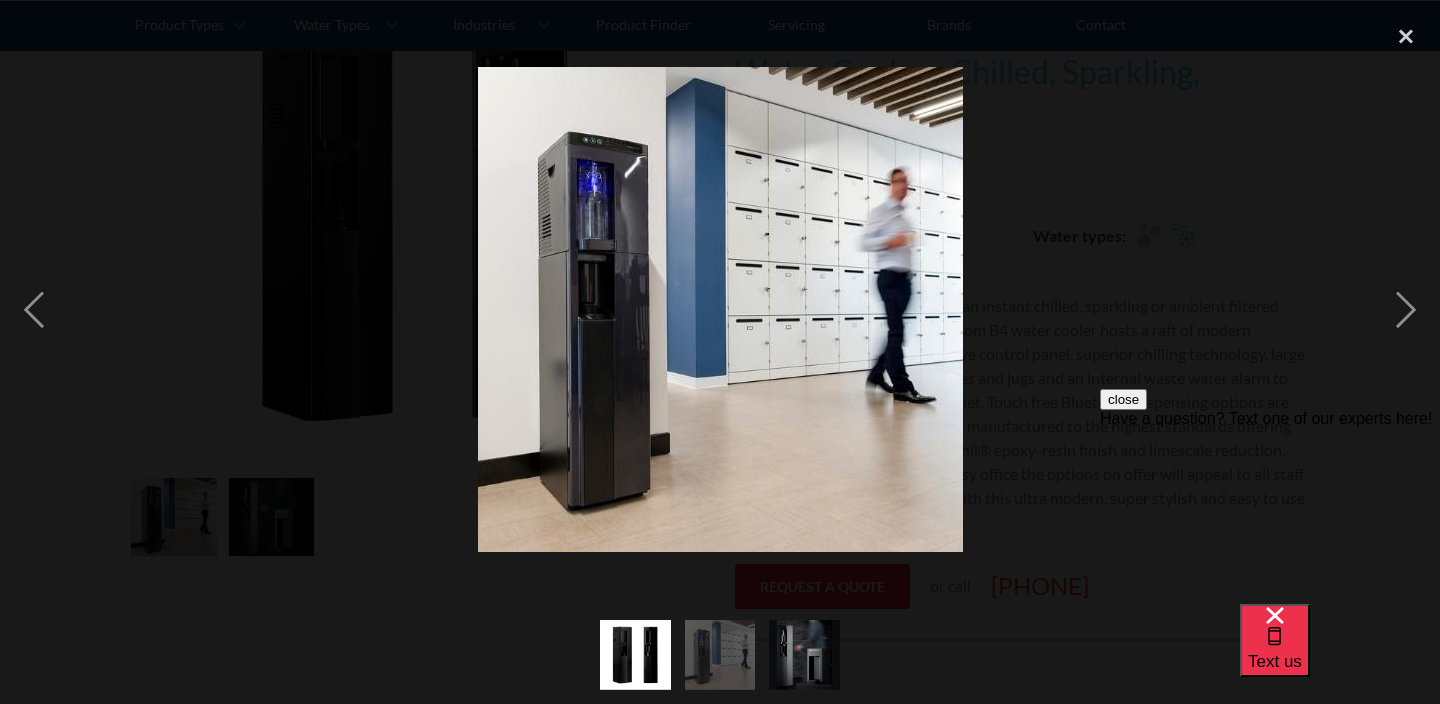 click at bounding box center (635, 655) 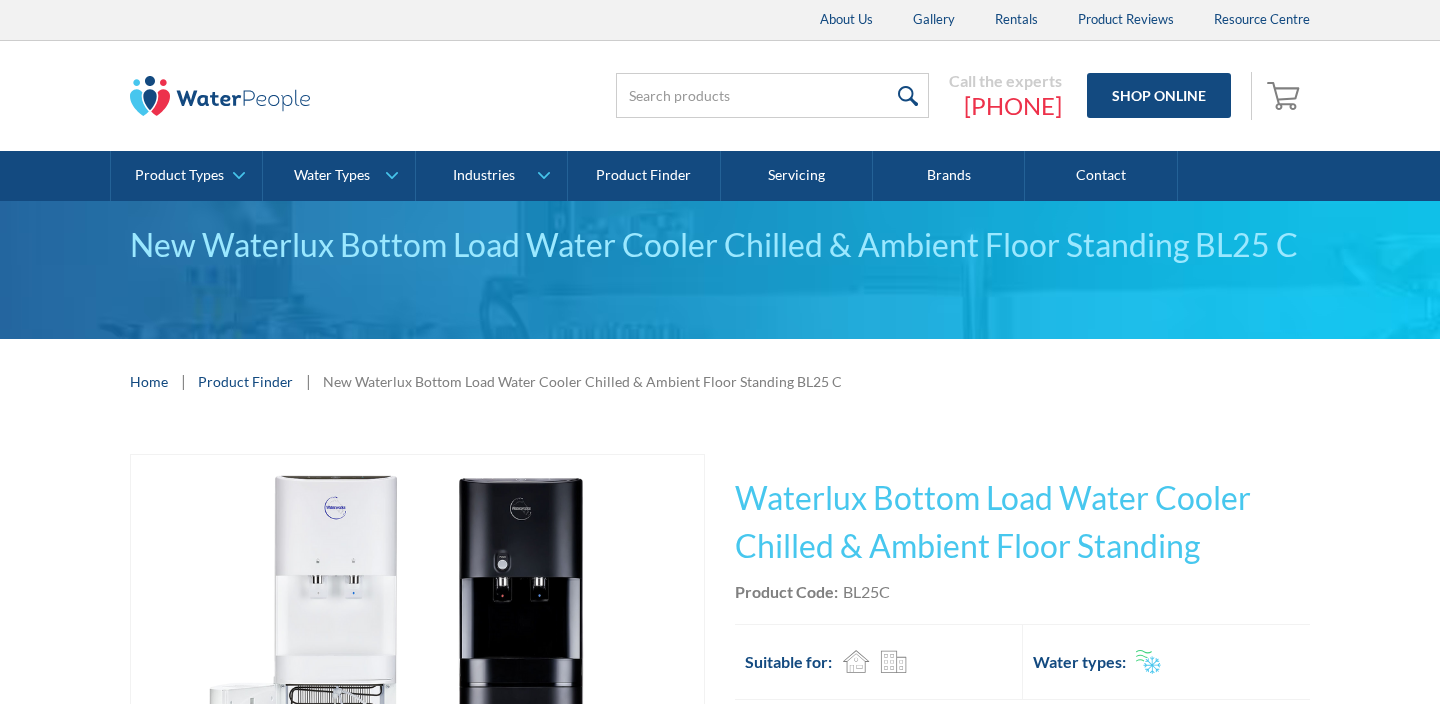 scroll, scrollTop: 394, scrollLeft: 0, axis: vertical 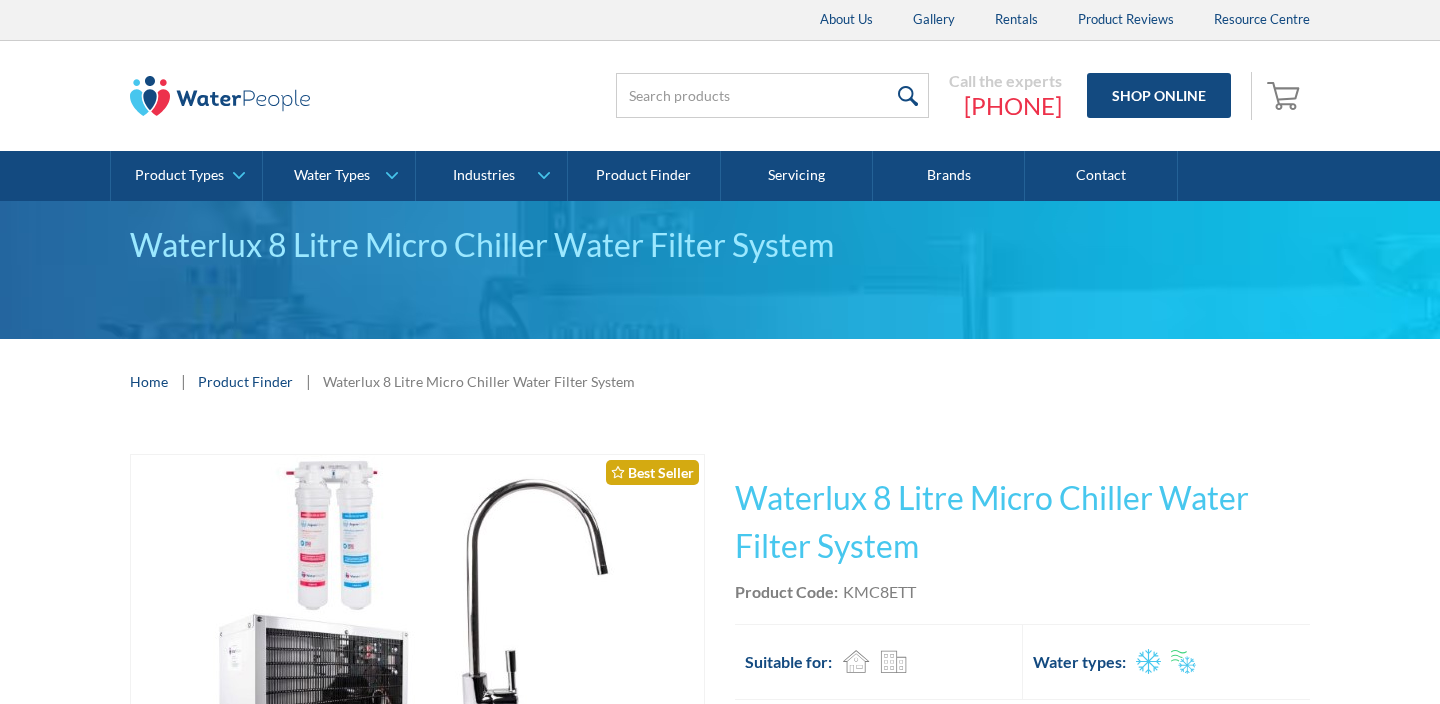 click at bounding box center [174, 829] 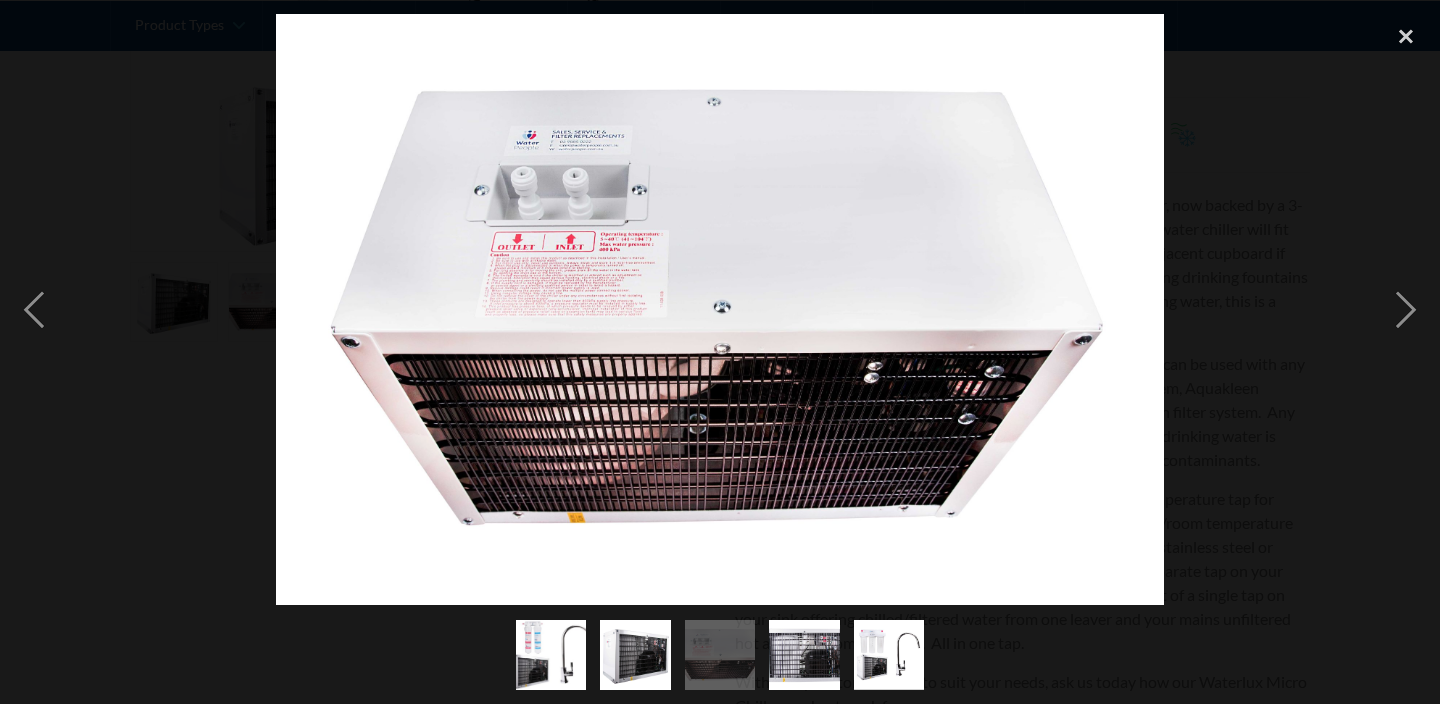 scroll, scrollTop: 527, scrollLeft: 0, axis: vertical 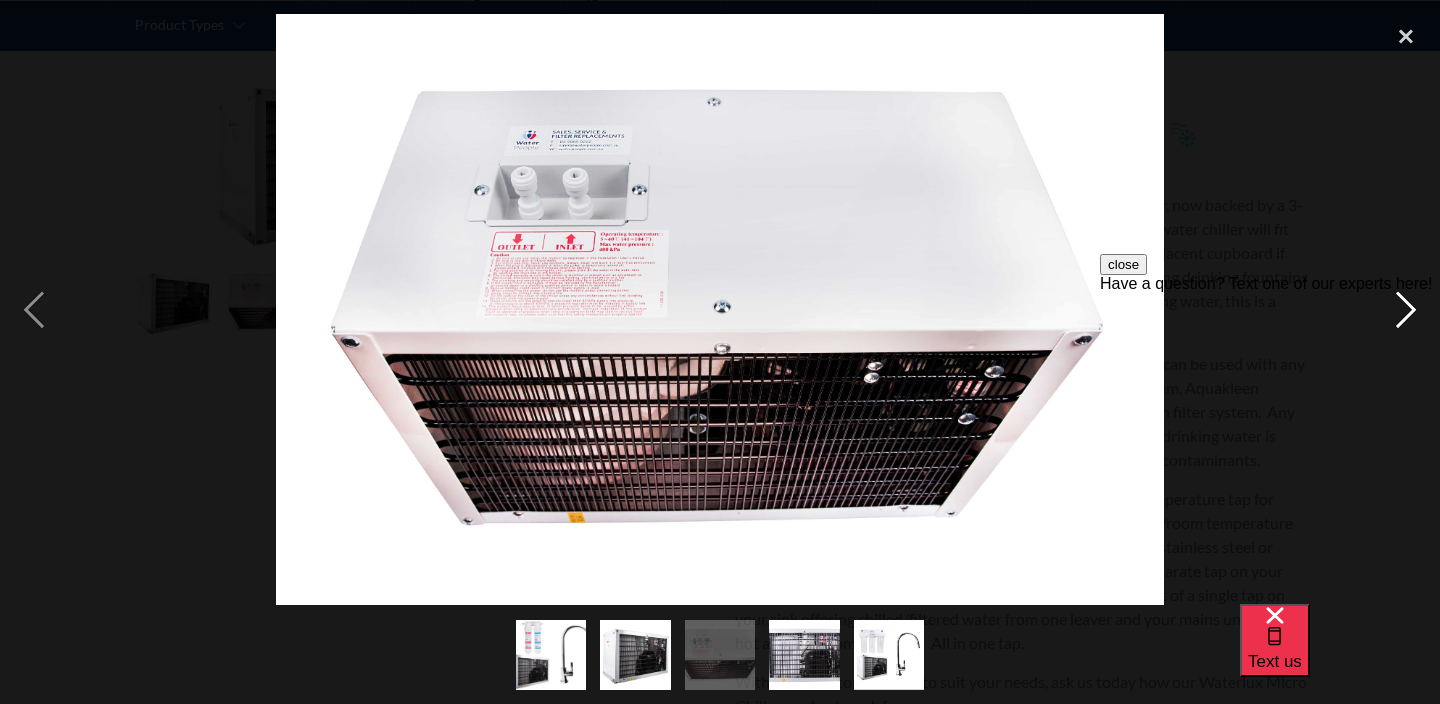 click at bounding box center (1406, 309) 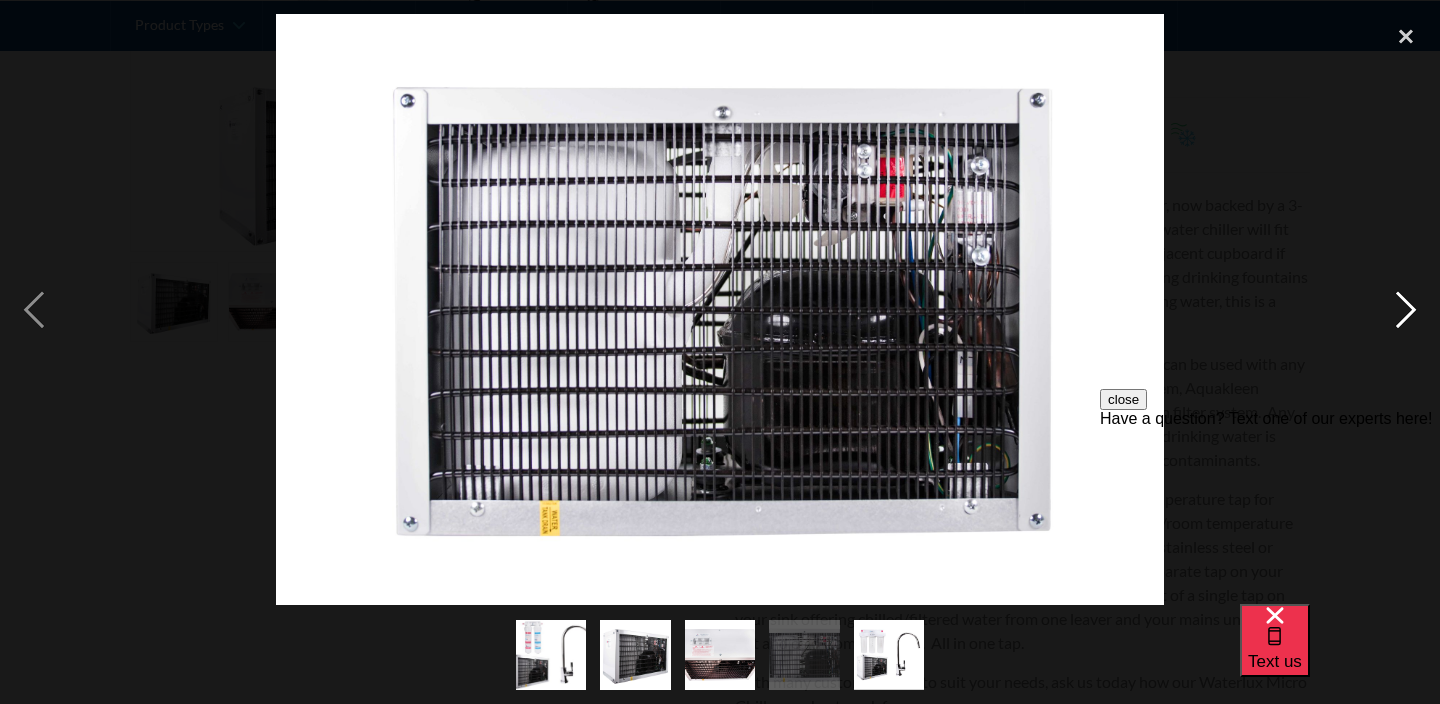 click at bounding box center [1406, 309] 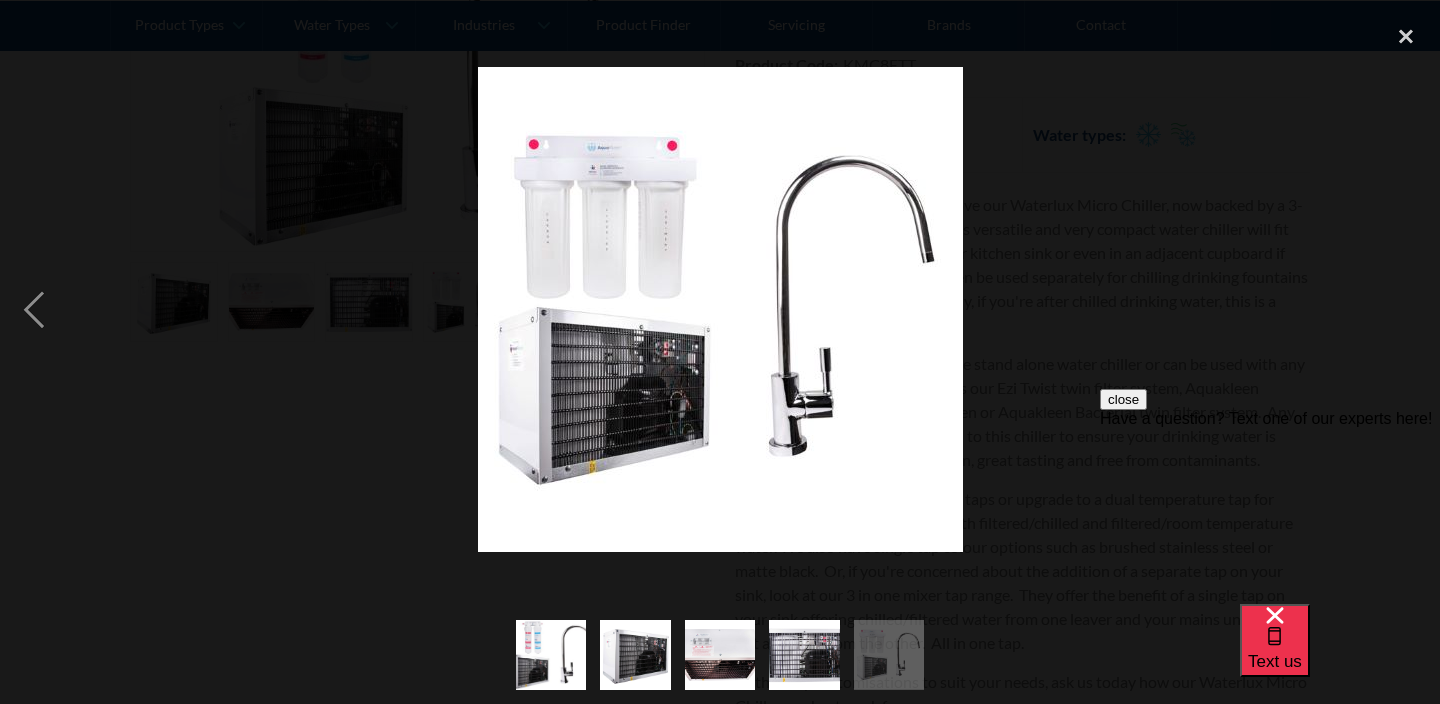 click at bounding box center [1406, 309] 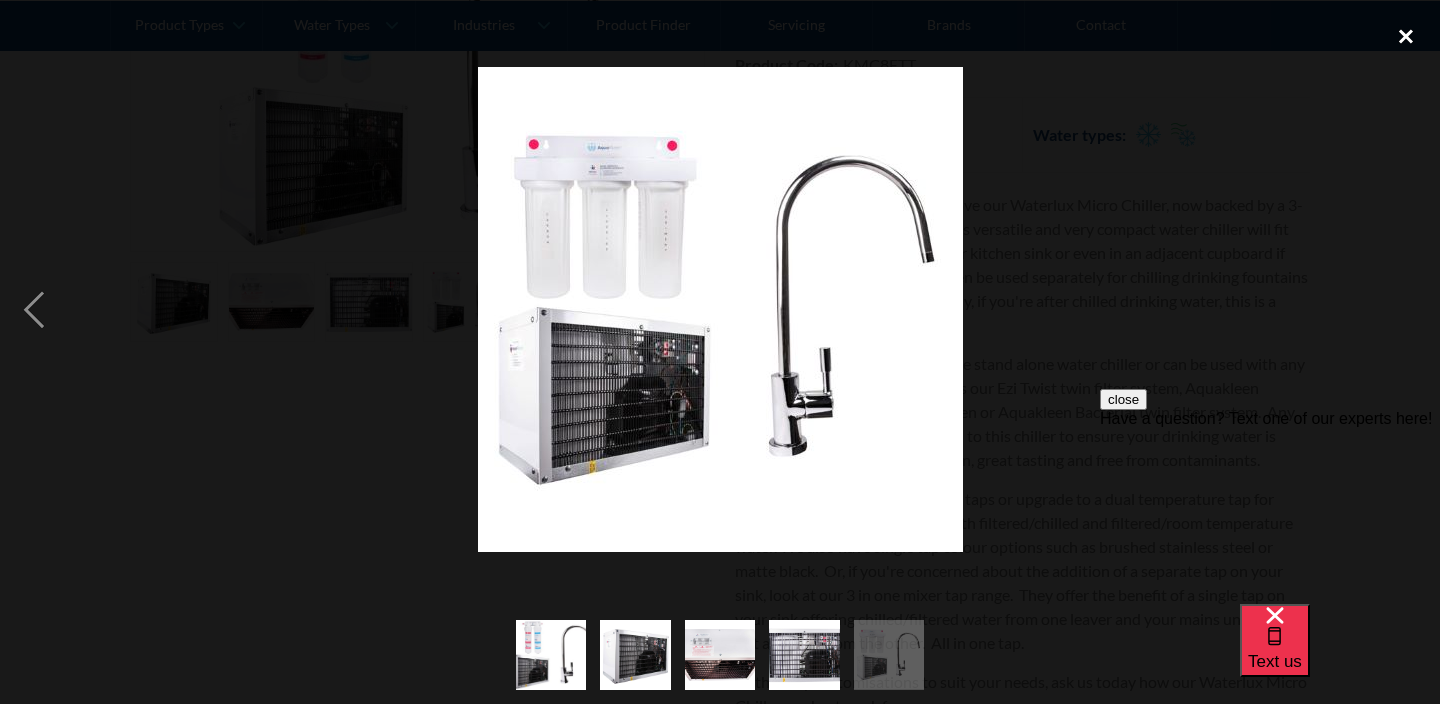 click at bounding box center [1406, 36] 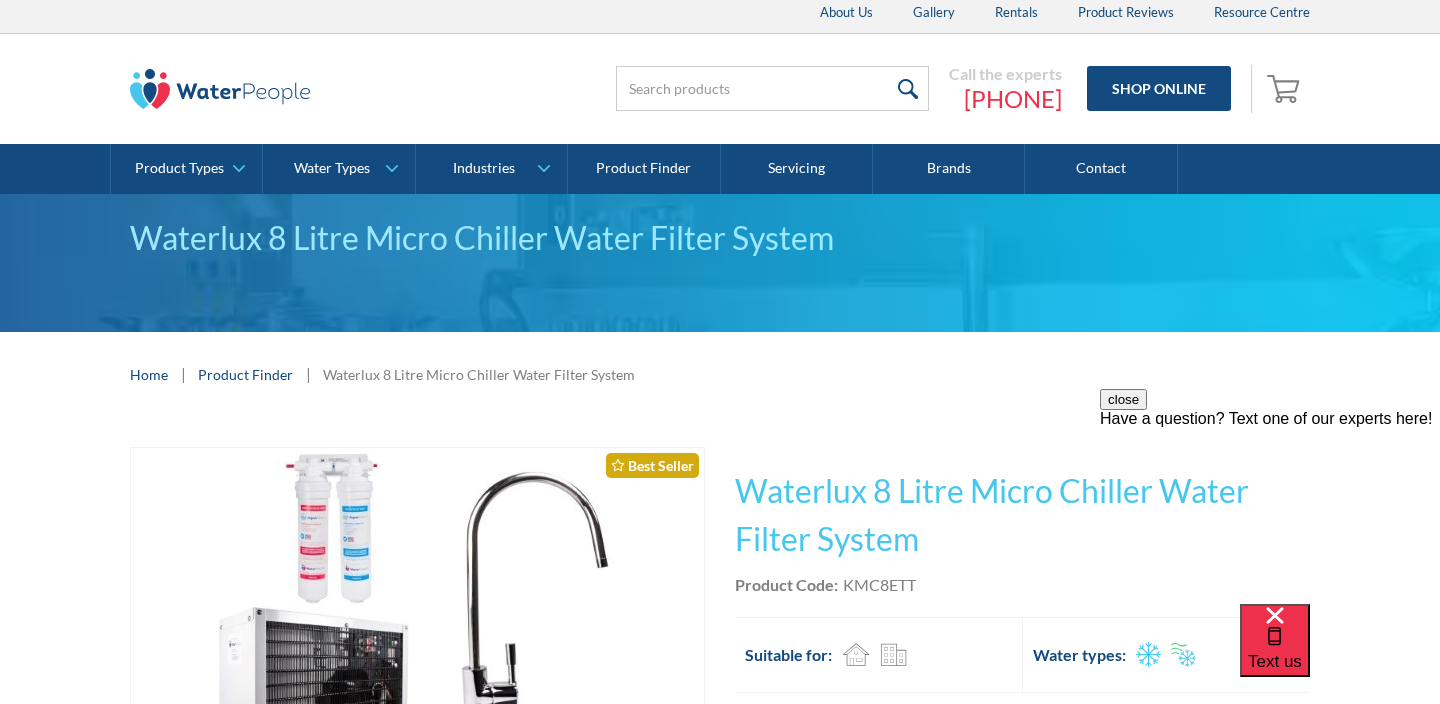 scroll, scrollTop: 0, scrollLeft: 0, axis: both 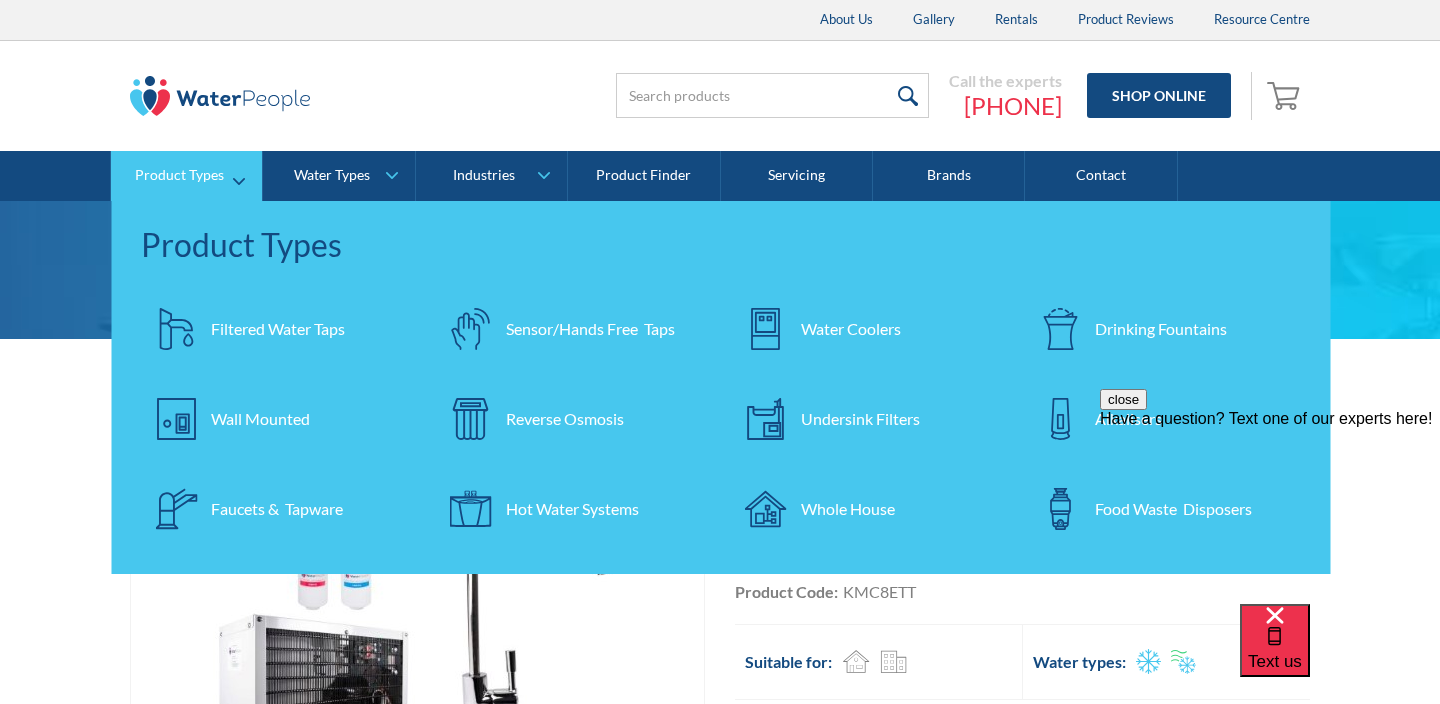 click on "Wall Mounted" at bounding box center (260, 419) 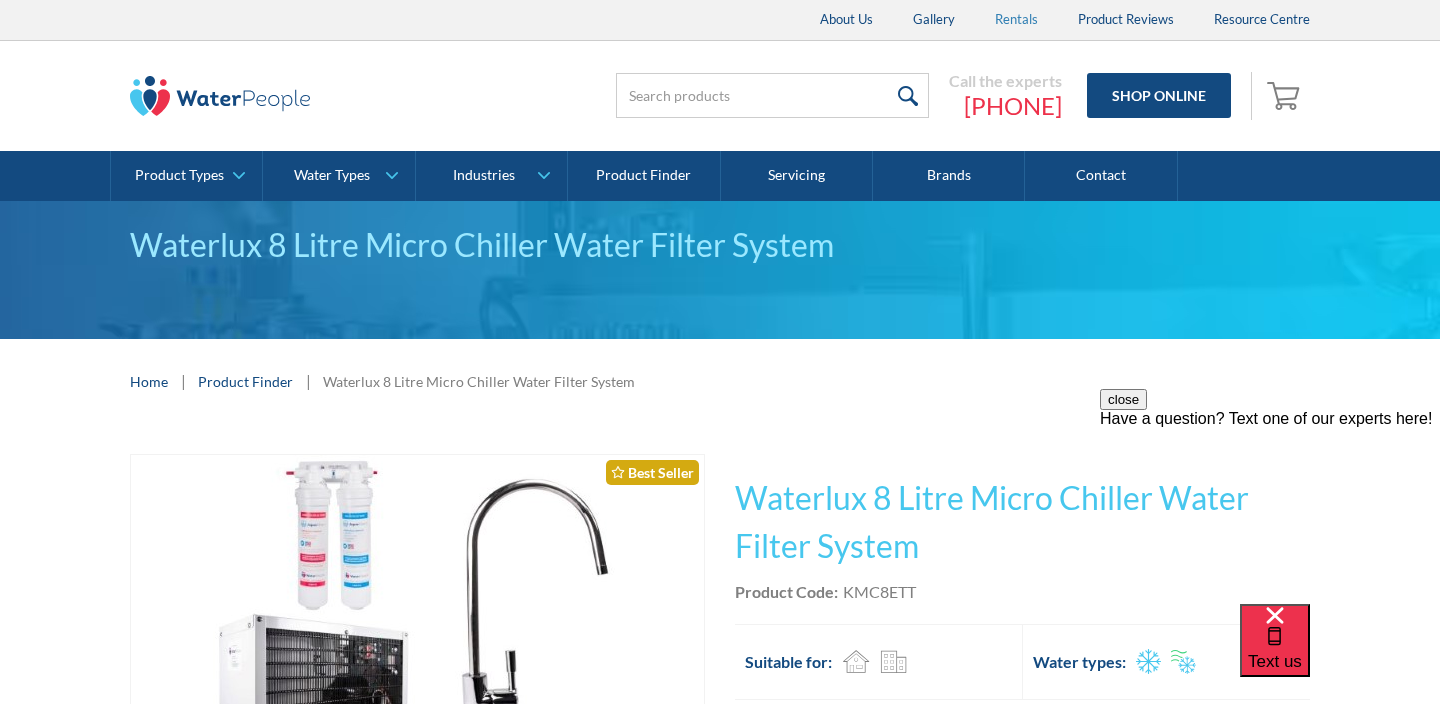 click on "Rentals" at bounding box center [1016, 20] 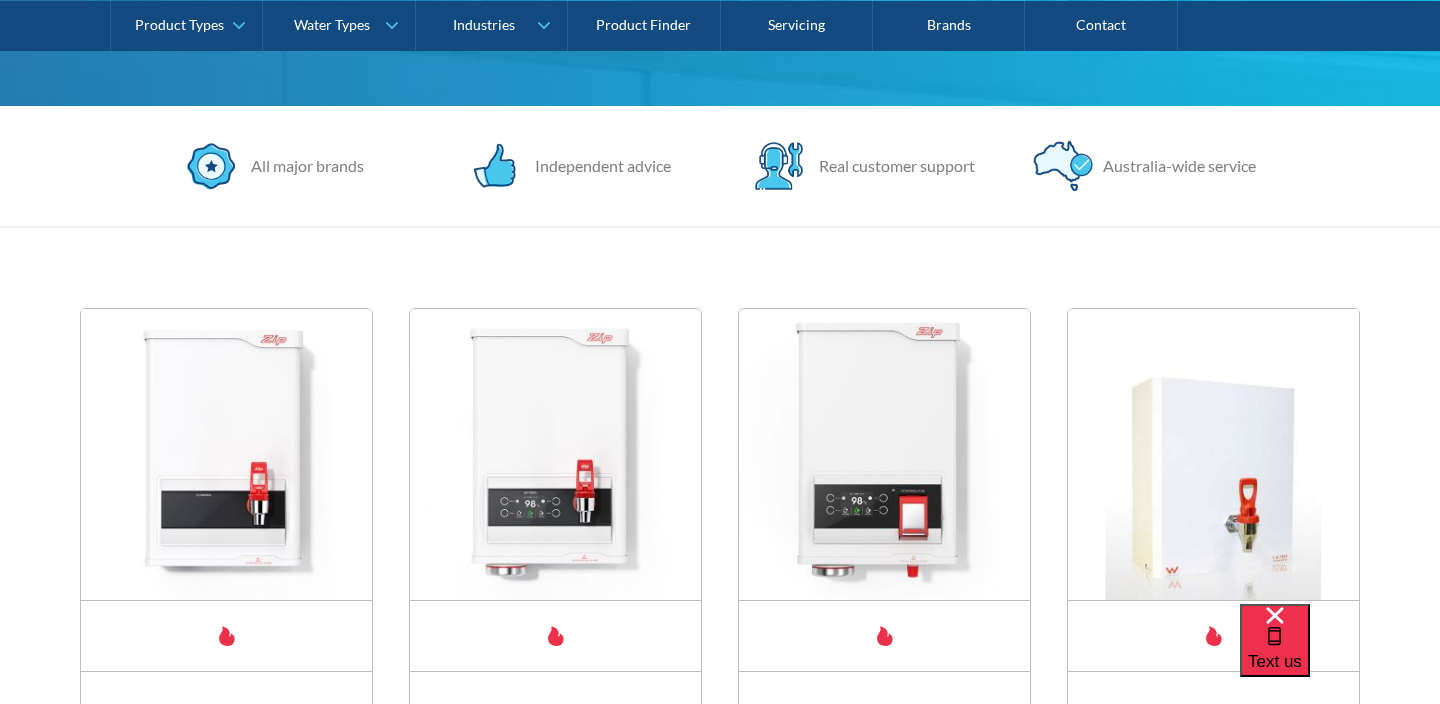 scroll, scrollTop: 517, scrollLeft: 0, axis: vertical 